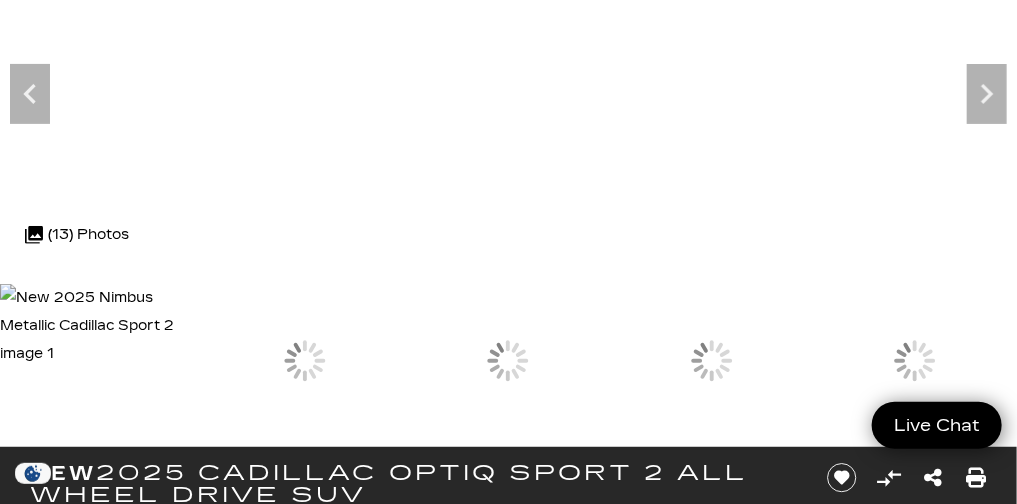 scroll, scrollTop: 154, scrollLeft: 0, axis: vertical 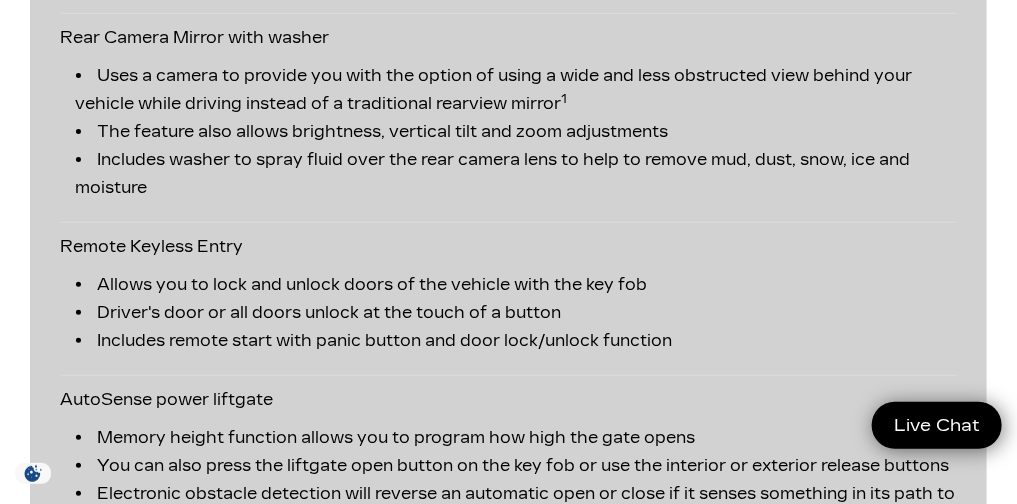 click at bounding box center [950, 1345] 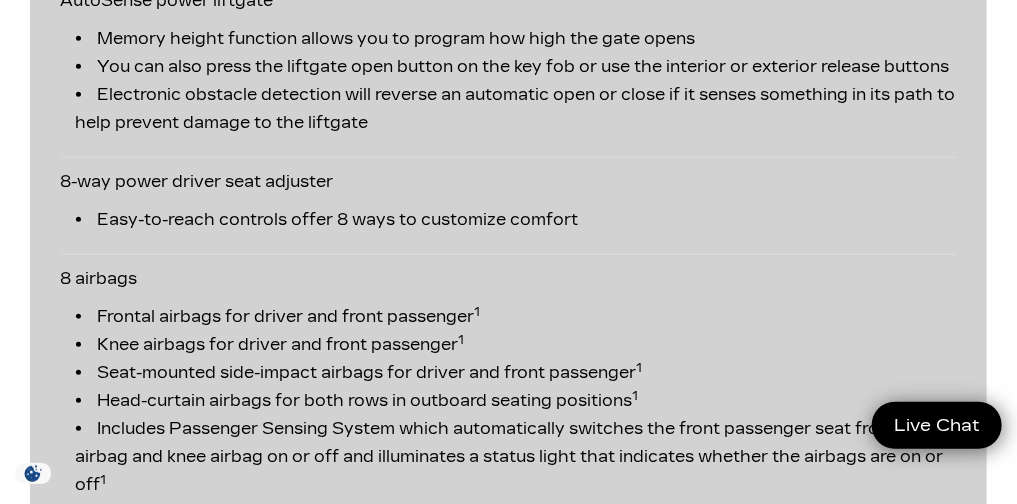 scroll, scrollTop: 5314, scrollLeft: 0, axis: vertical 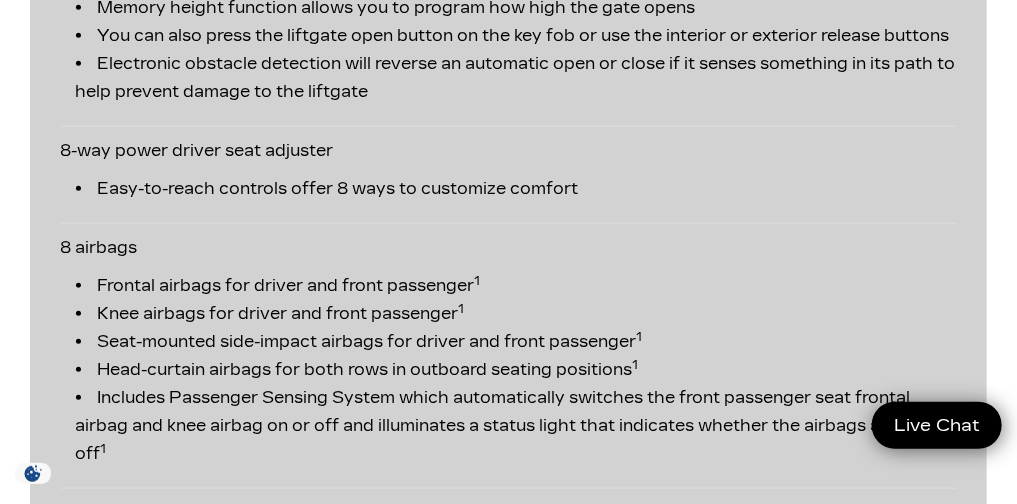 click at bounding box center (950, 1480) 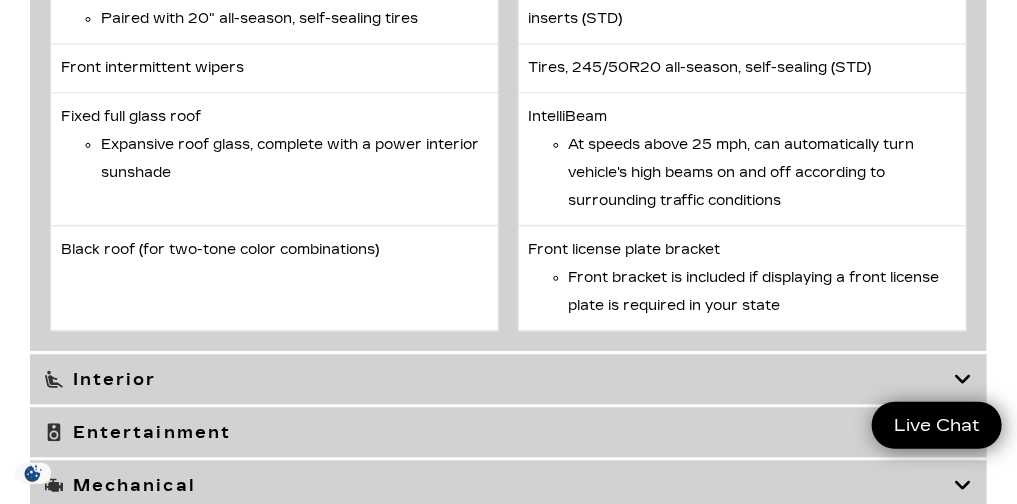 scroll, scrollTop: 8687, scrollLeft: 0, axis: vertical 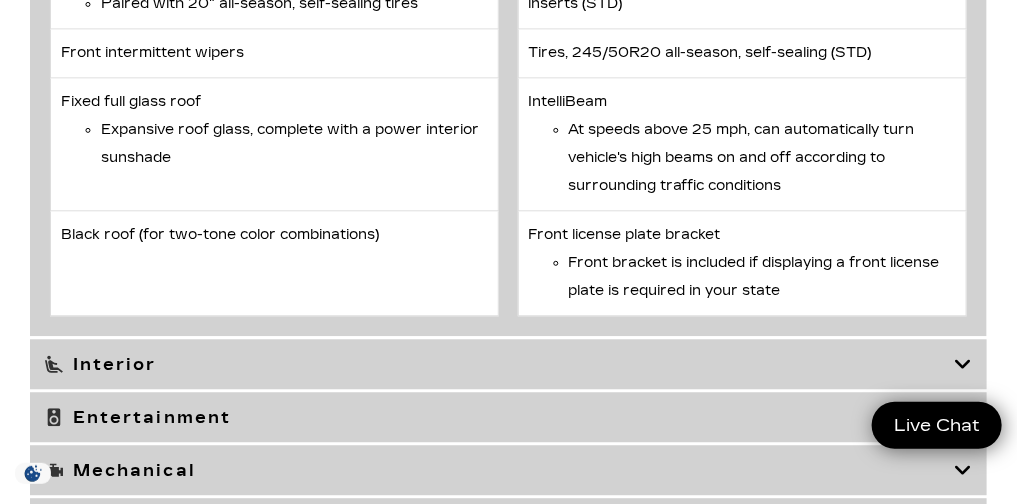 click on "Entertainment" at bounding box center [499, 417] 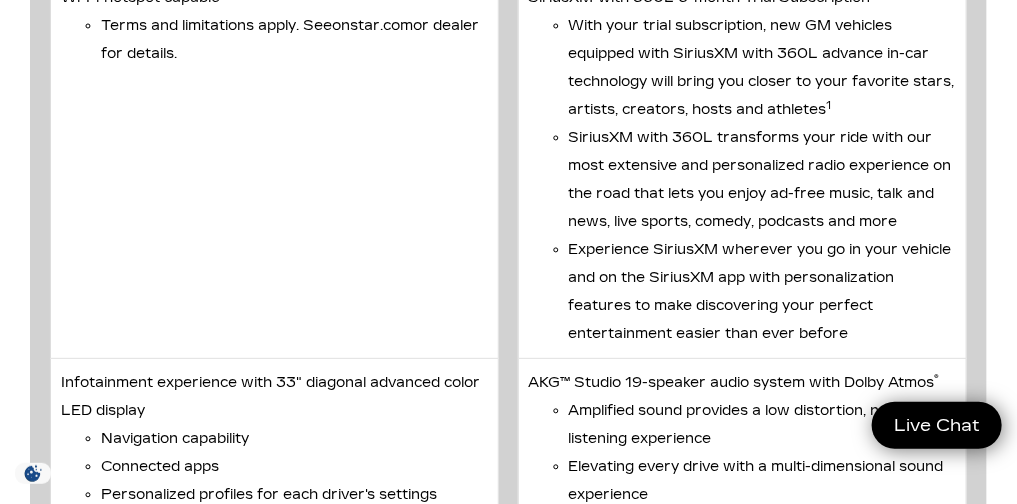 scroll, scrollTop: 7293, scrollLeft: 0, axis: vertical 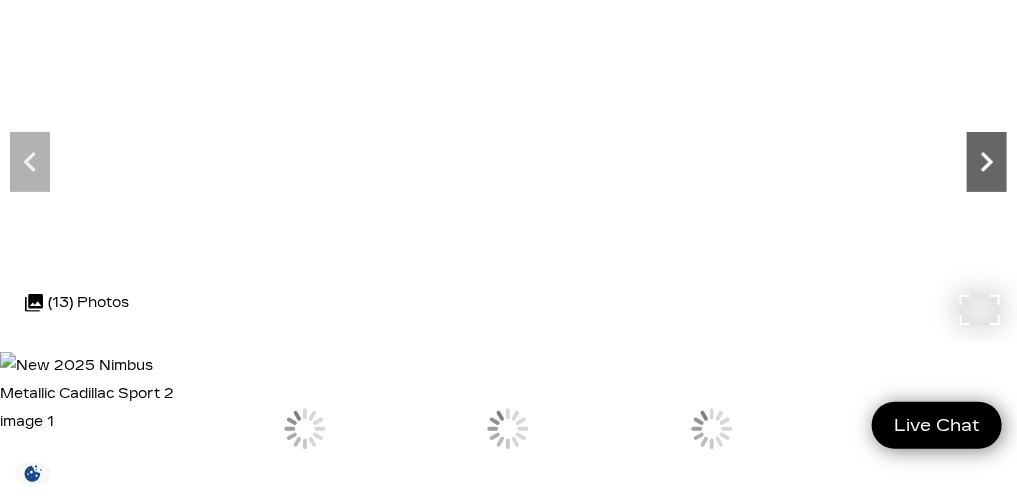 click 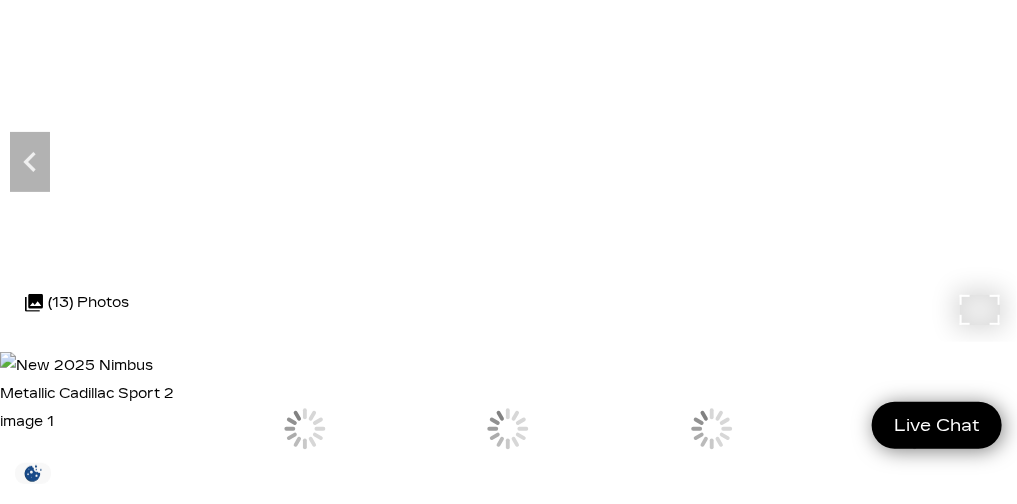 click at bounding box center (199, -21) 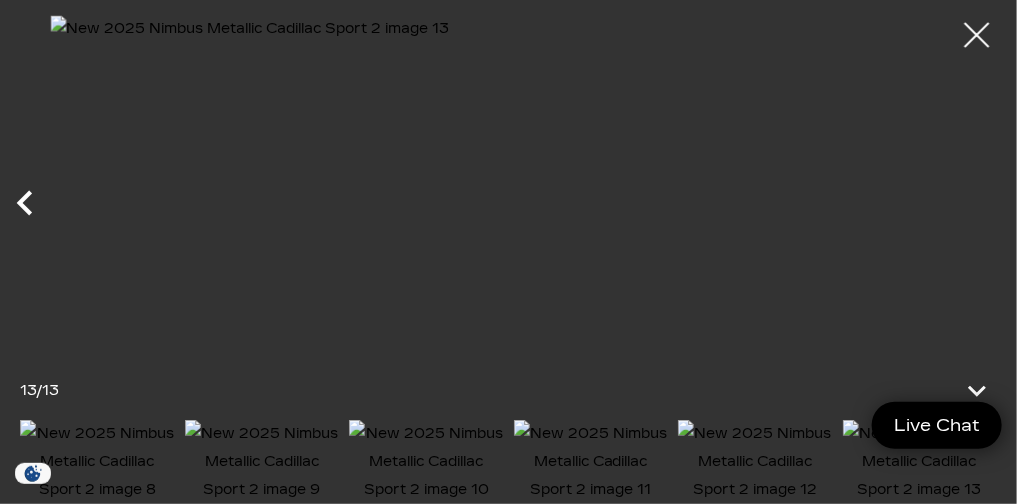 click 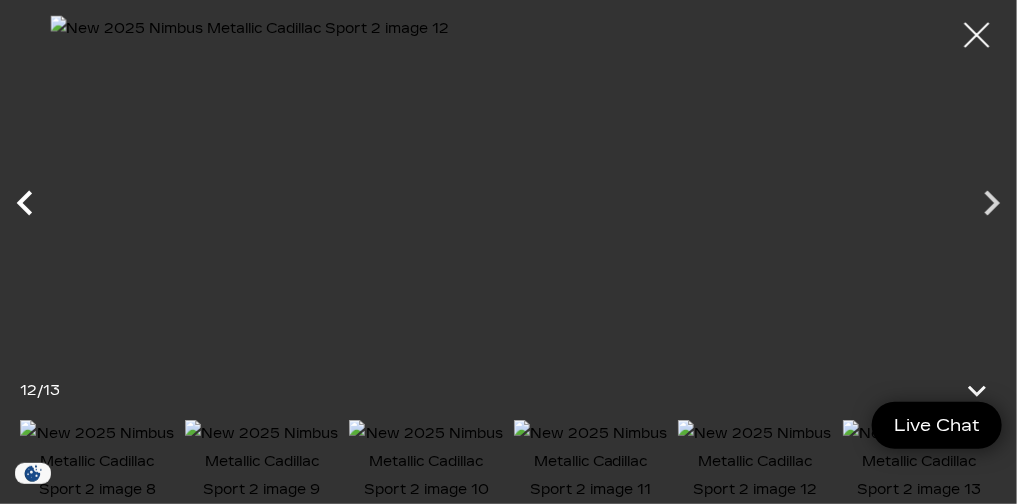 click 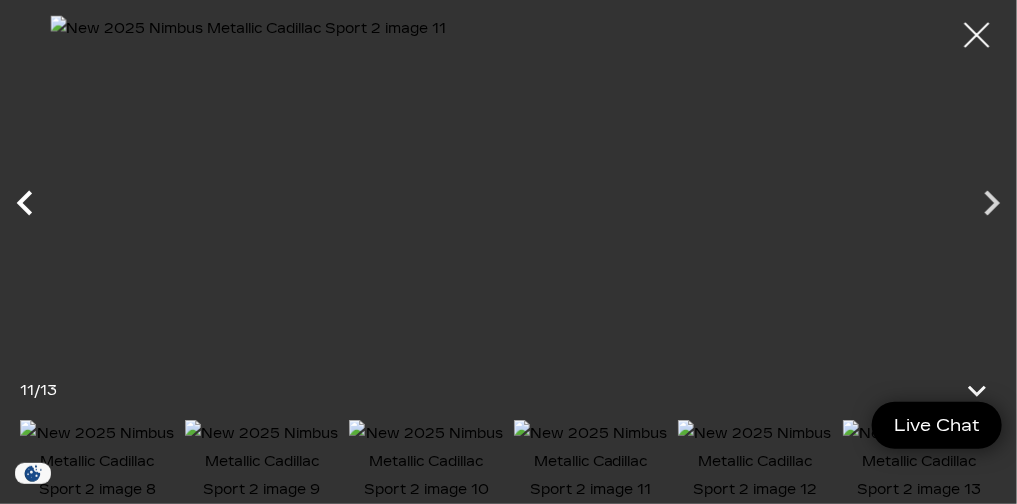 click 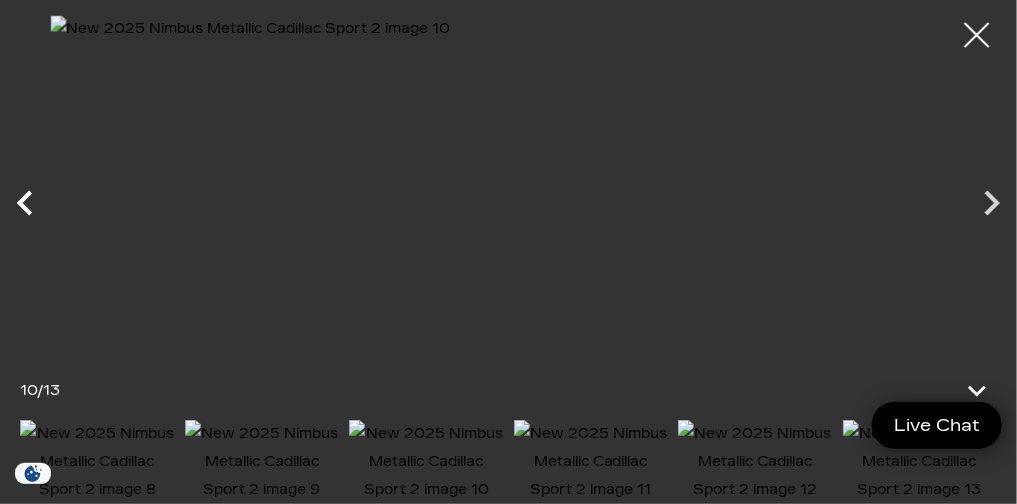 click 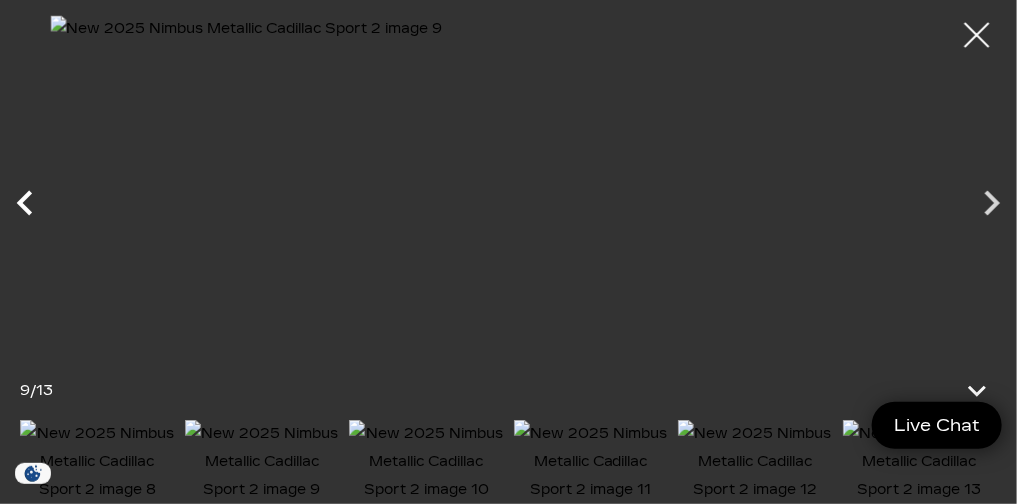 click 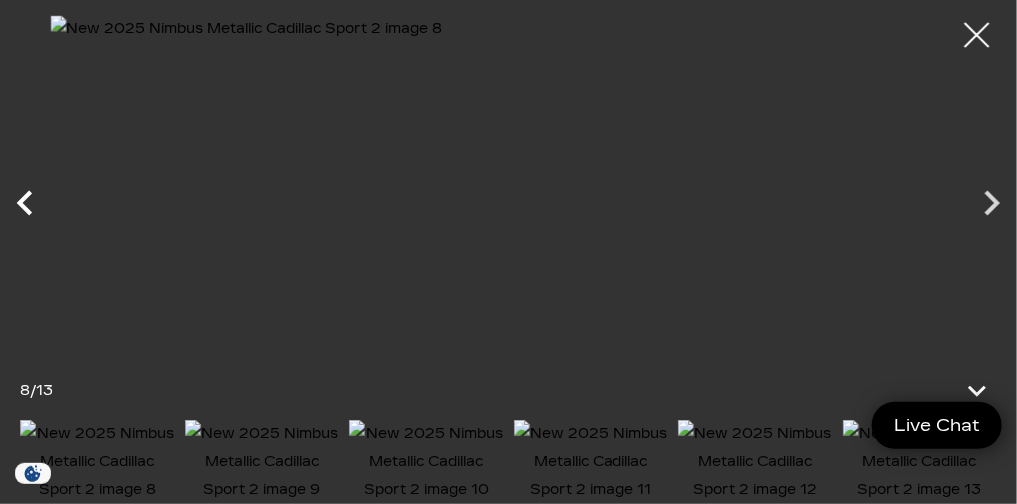 click 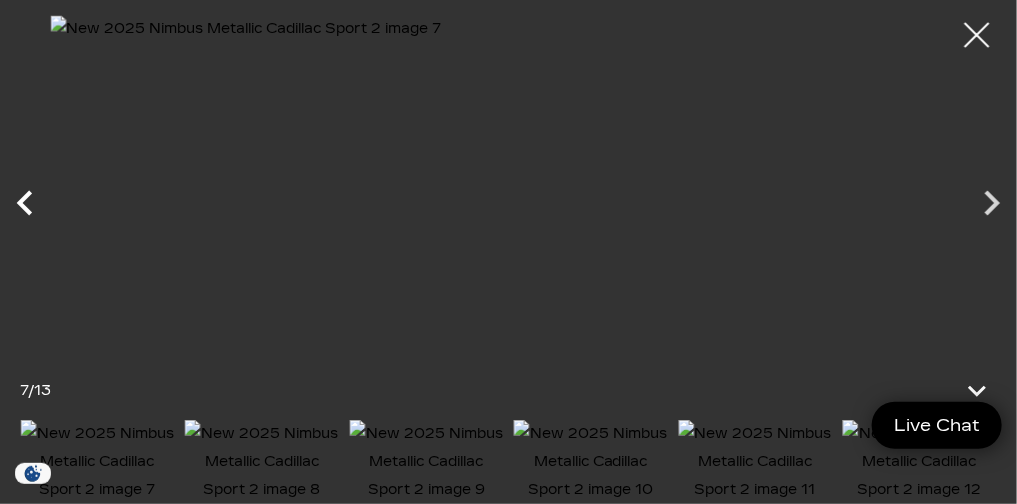 click 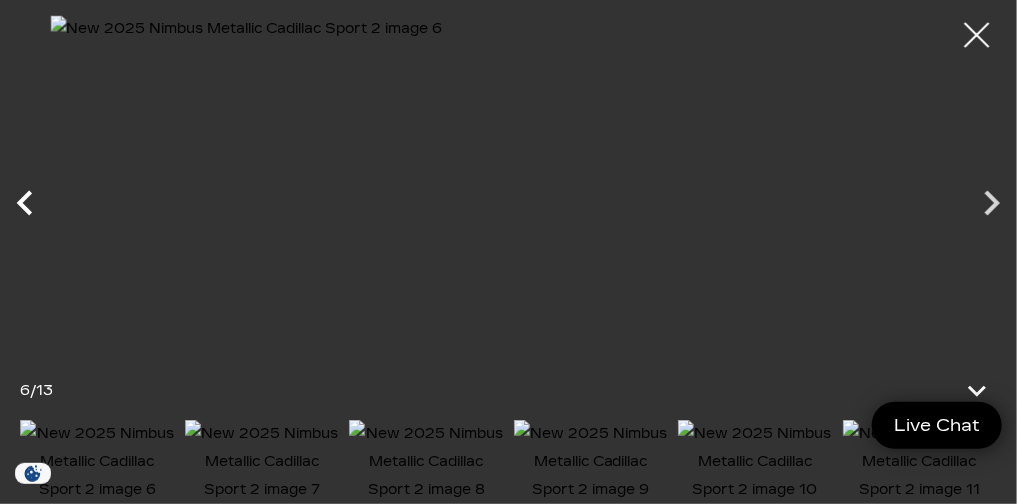click 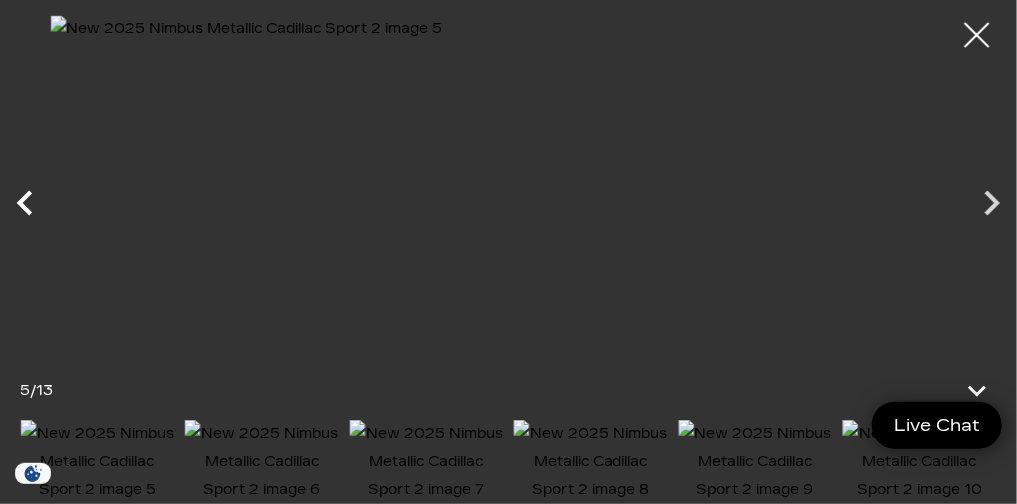 click 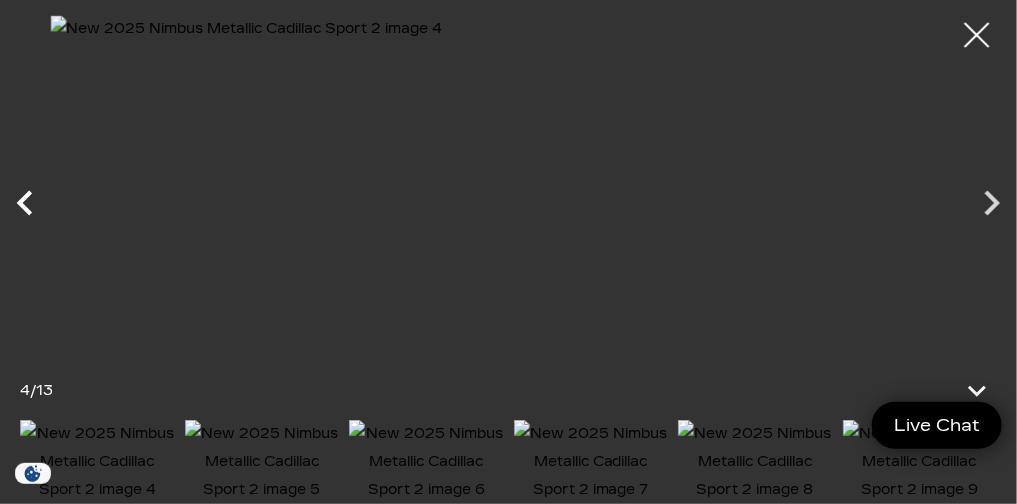 click 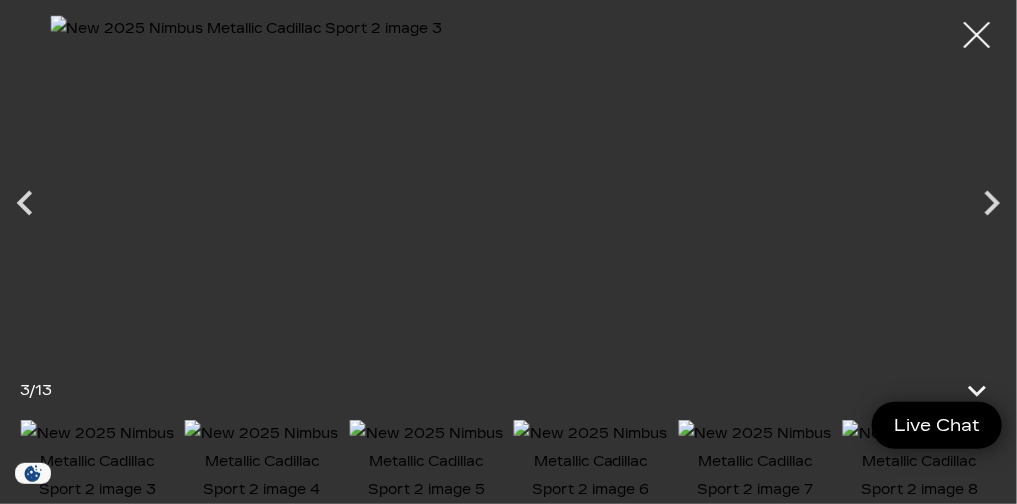 click at bounding box center [977, 35] 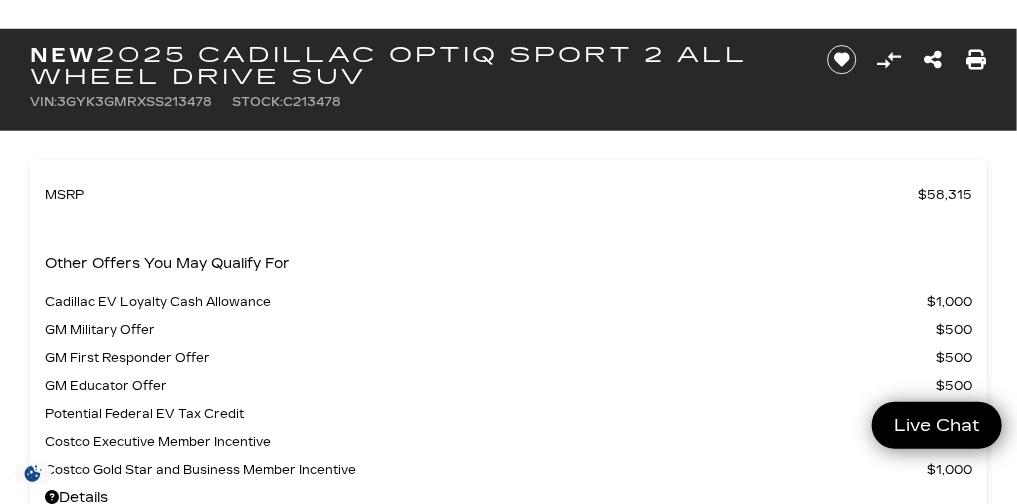 scroll, scrollTop: 0, scrollLeft: 0, axis: both 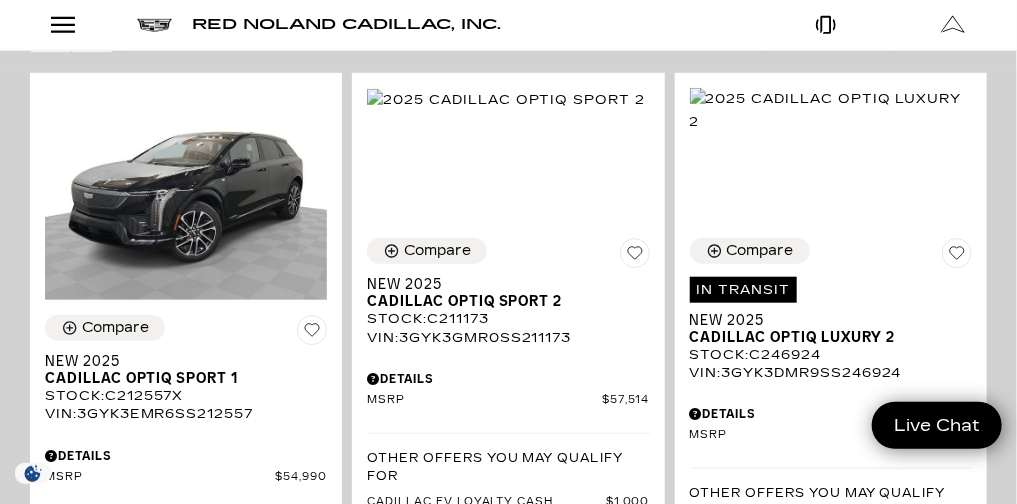 click on "Skip to main content
Skip to Action Bar
Sales:
([PHONE])
Service:
([PHONE])
[NUMBER] [STREET], [CITY], [STATE] [ZIP]
Open Today   Sales:  9 AM-6 PM
Red Noland Cadillac, Inc.
EV Test Drive
Show  New
Cadillac
Crossovers/SUVs
XT4 XT5 XT6 Escalade Escalade IQ OPTIQ LYRIQ VISTIQ Escalade IQL LYRIQ-V OPTIQ-V
Sedans
CT4 CT4-V CT5 CT5-V CT4-V Blackwing CT5-V Blackwing
Electric
LYRIQ Escalade IQ OPTIQ VISTIQ V- Series Escalade IQL LYRIQ-V OPTIQ-V
View All New Vehicles Retired Service Loaners Tax Savings for Cadillac Express Store Buy Online" at bounding box center [508, 5161] 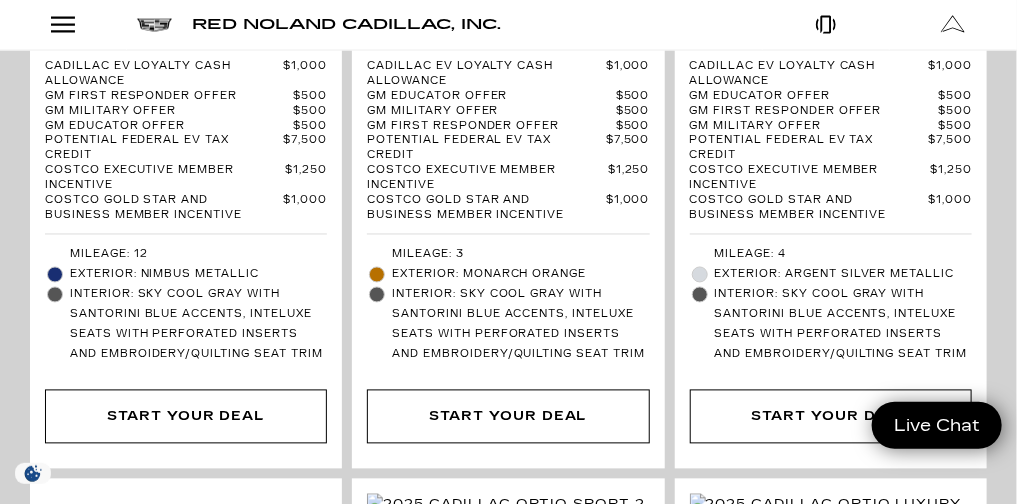 scroll, scrollTop: 3519, scrollLeft: 0, axis: vertical 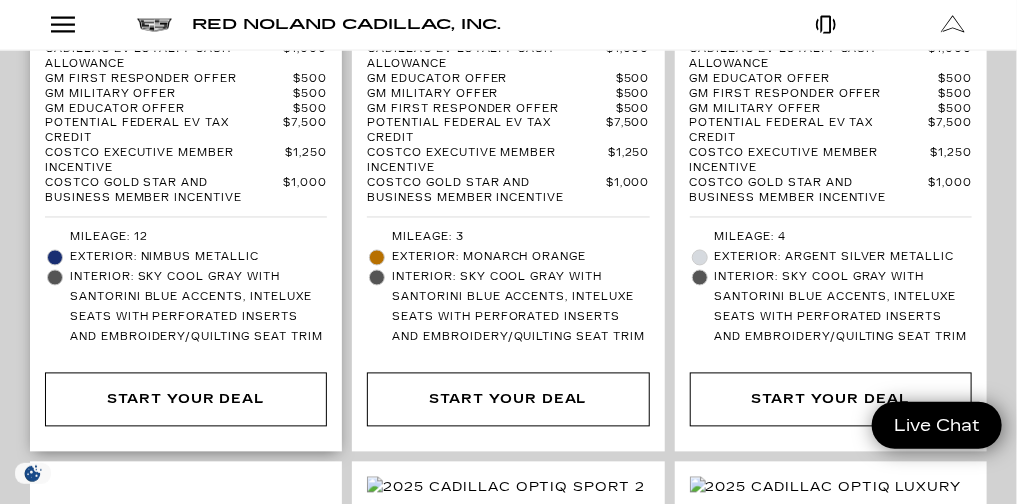 click on "Compare" at bounding box center [115, -202] 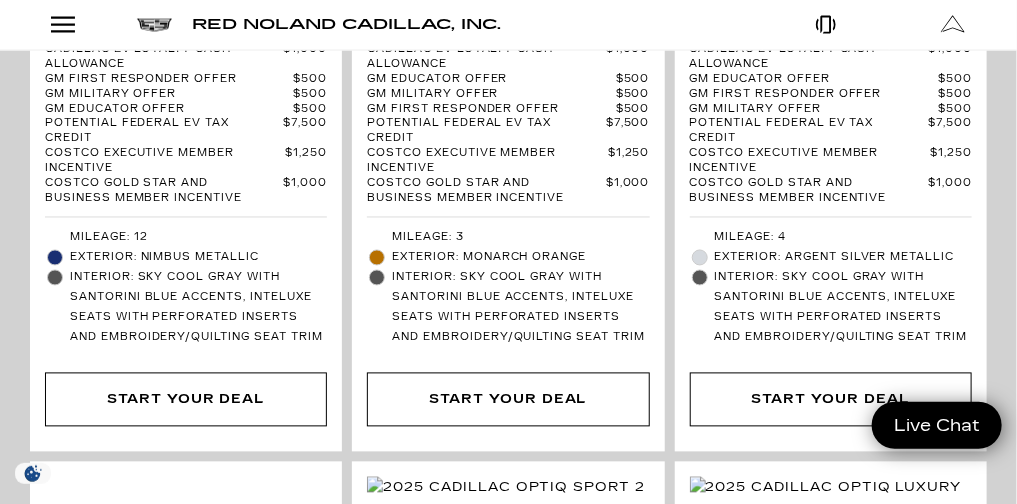 click 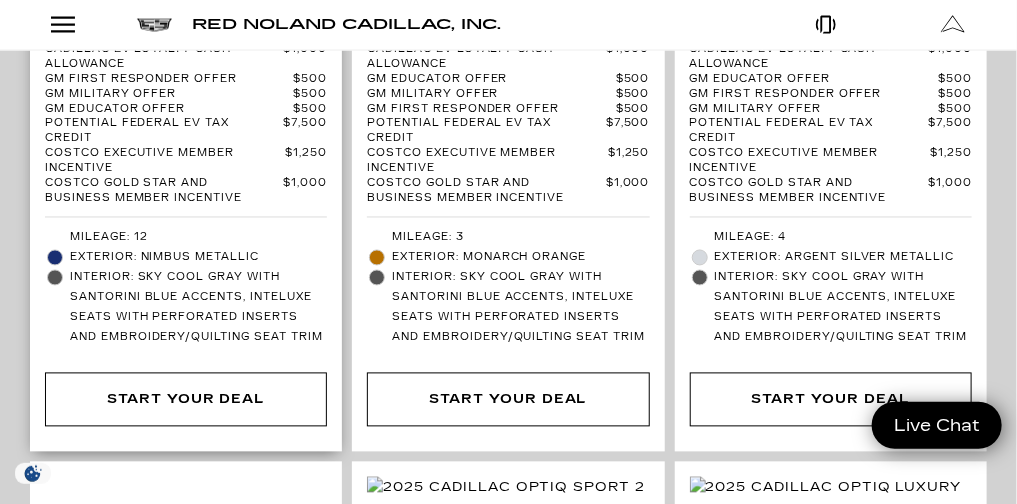 click 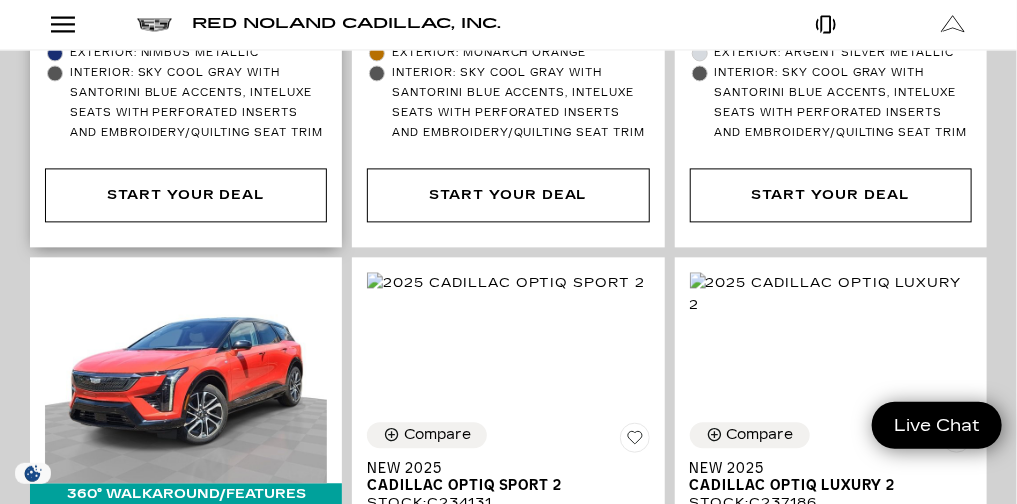click at bounding box center [508, 7606] 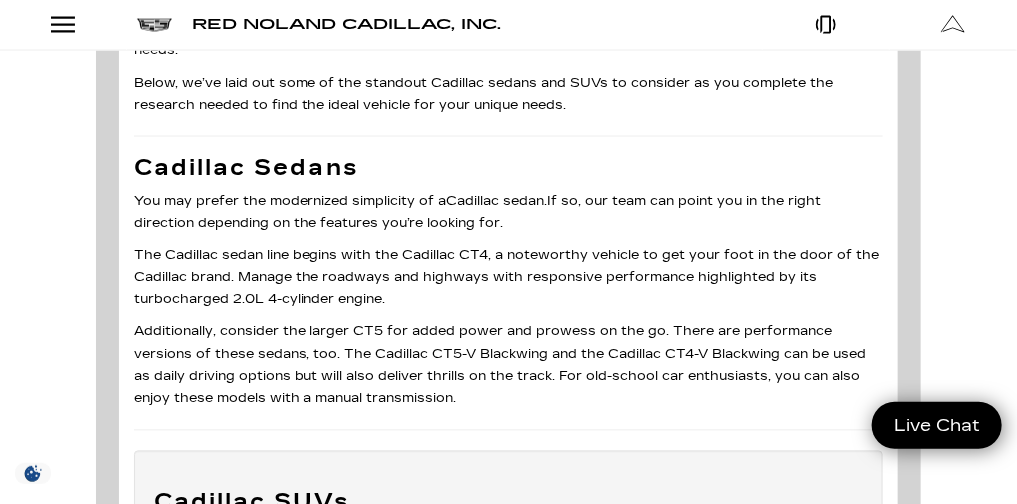 scroll, scrollTop: 8438, scrollLeft: 0, axis: vertical 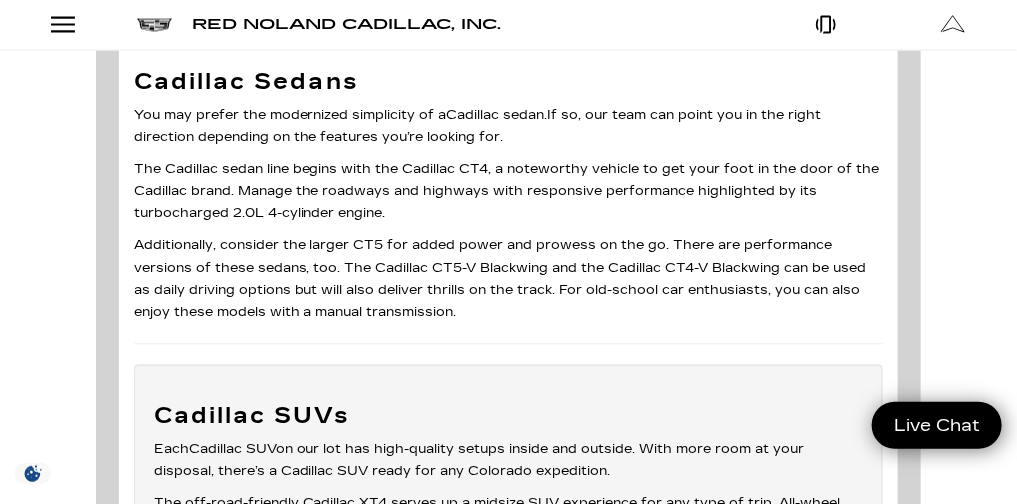 click at bounding box center [967, -907] 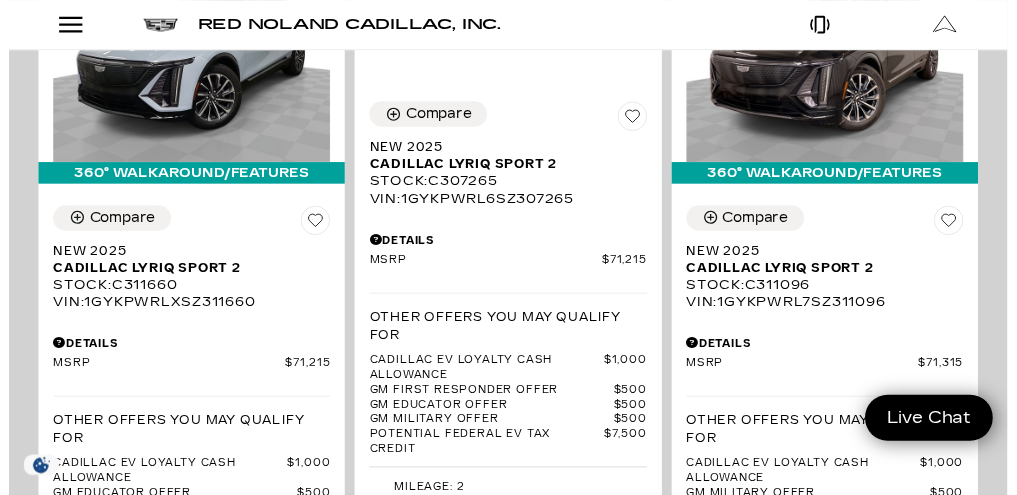 scroll, scrollTop: 658, scrollLeft: 0, axis: vertical 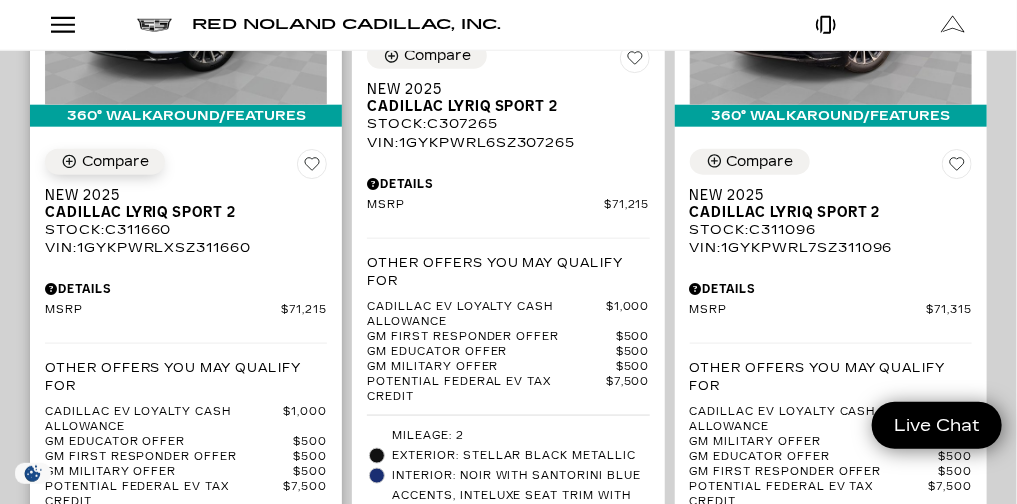 click on "Compare" at bounding box center (115, 162) 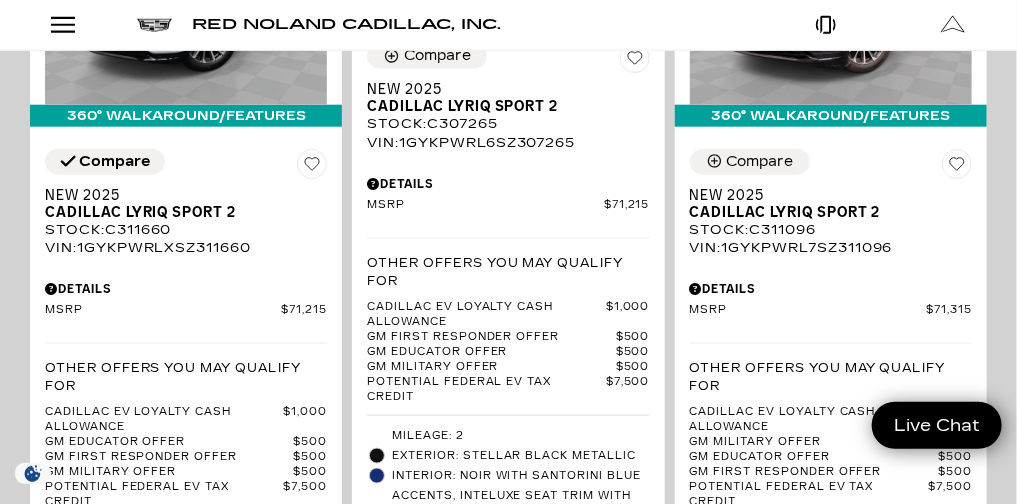 click at bounding box center (508, 9774) 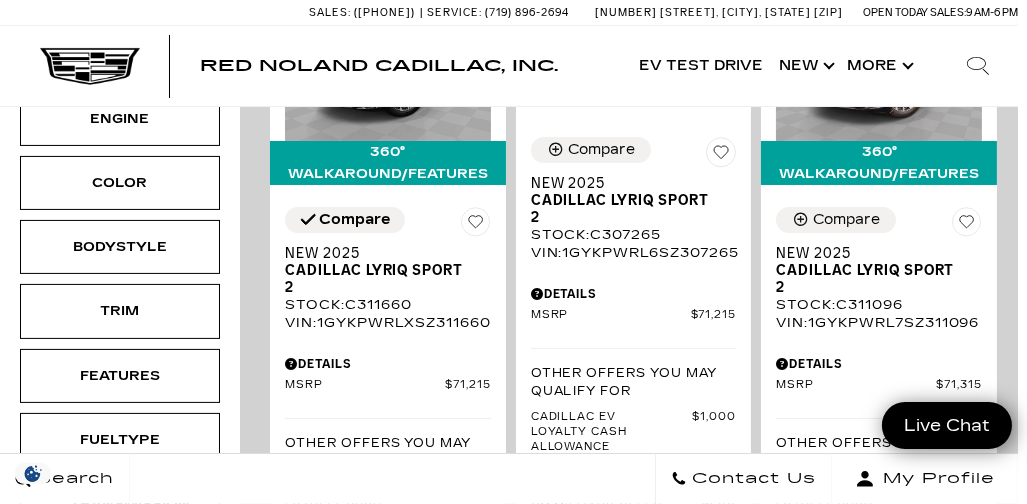 click at bounding box center [509, 10373] 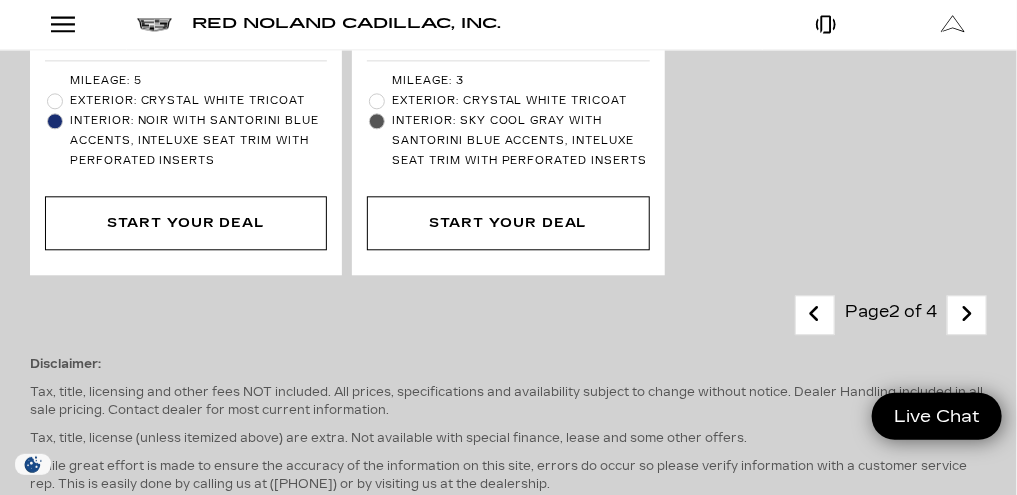 scroll, scrollTop: 6134, scrollLeft: 0, axis: vertical 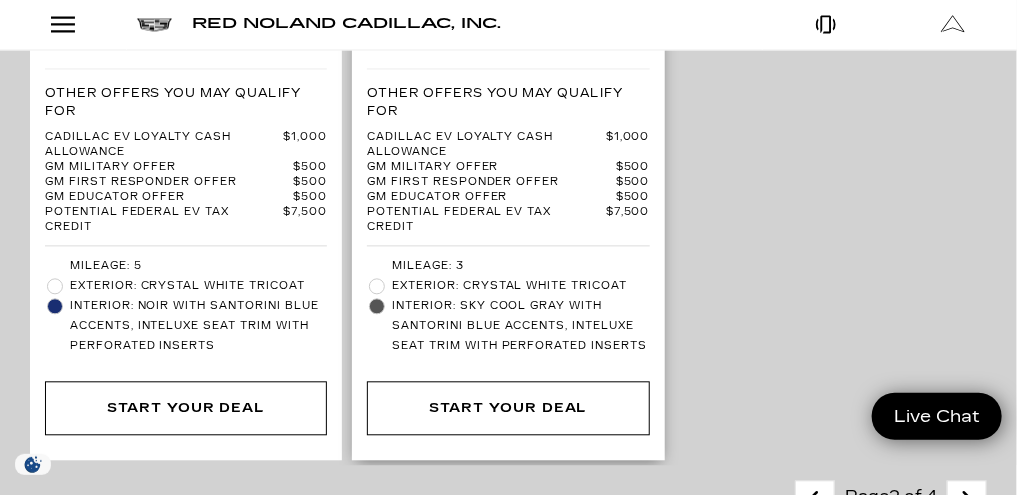 click at bounding box center (508, -276) 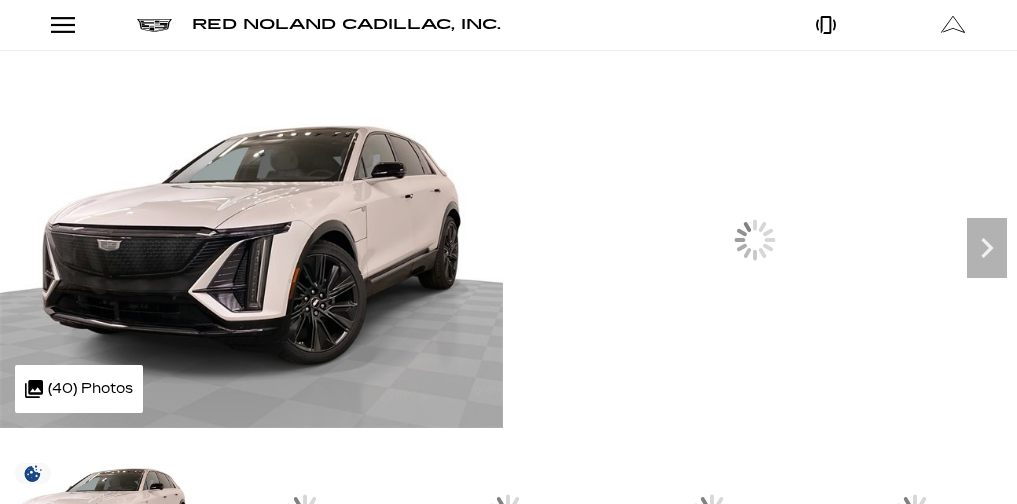 scroll, scrollTop: 1619, scrollLeft: 0, axis: vertical 